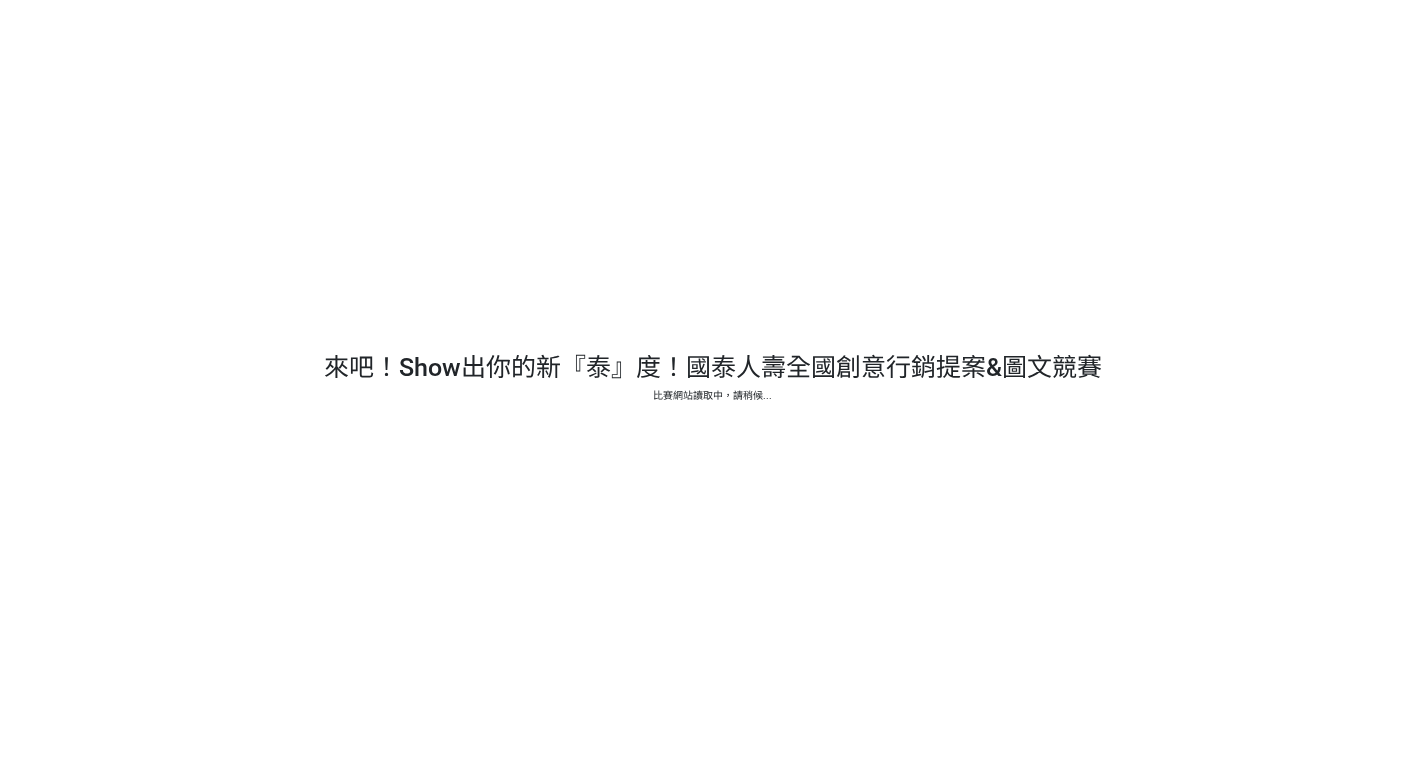 scroll, scrollTop: 0, scrollLeft: 0, axis: both 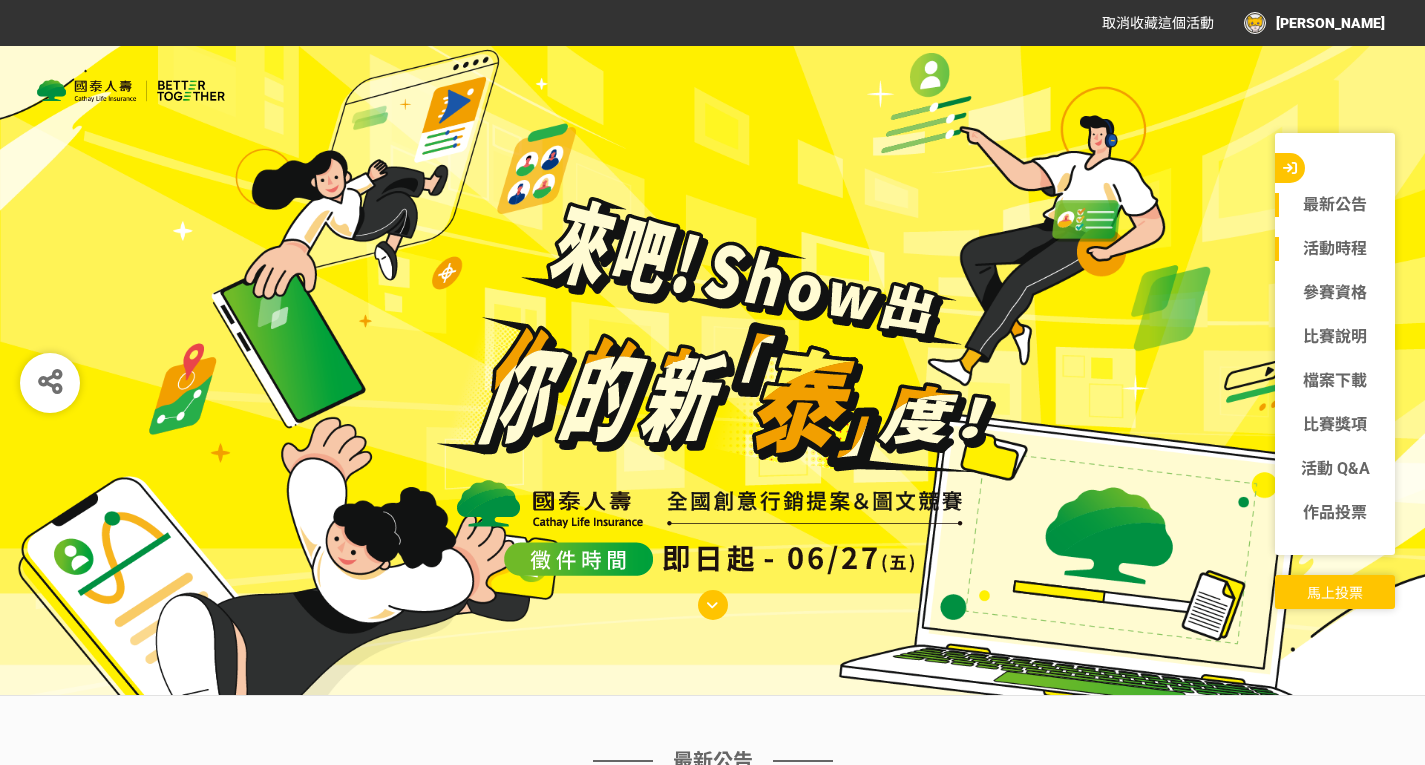 click on "活動時程" 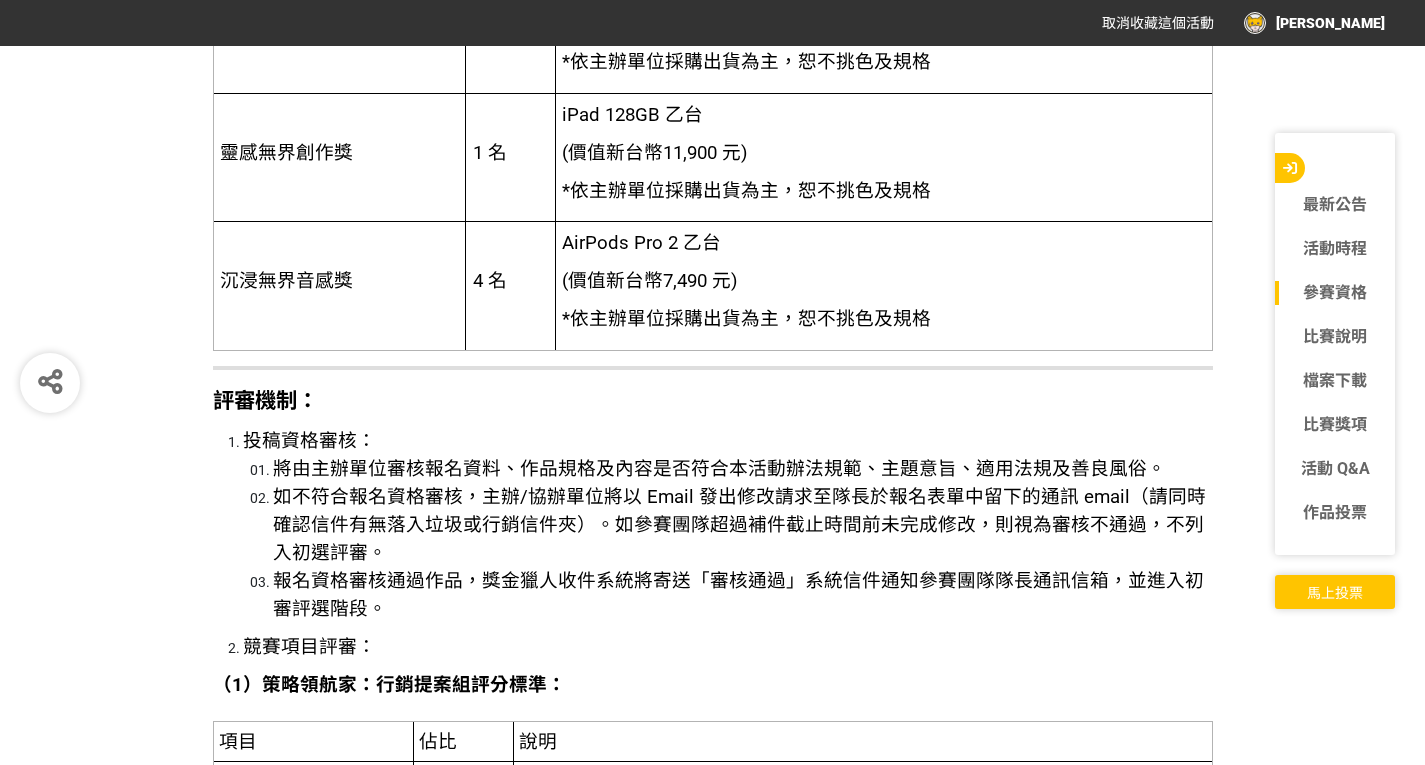 scroll, scrollTop: 6996, scrollLeft: 0, axis: vertical 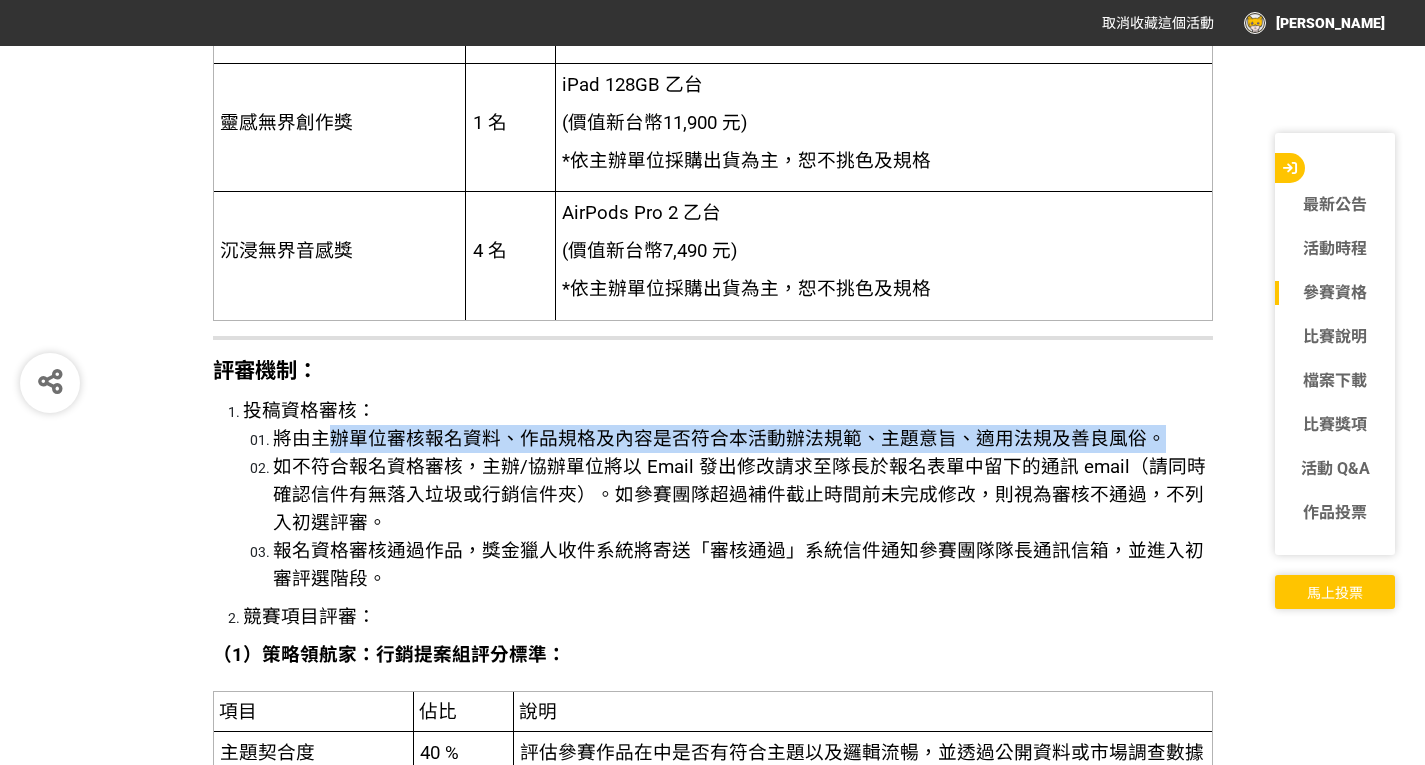 drag, startPoint x: 327, startPoint y: 435, endPoint x: 1158, endPoint y: 442, distance: 831.0295 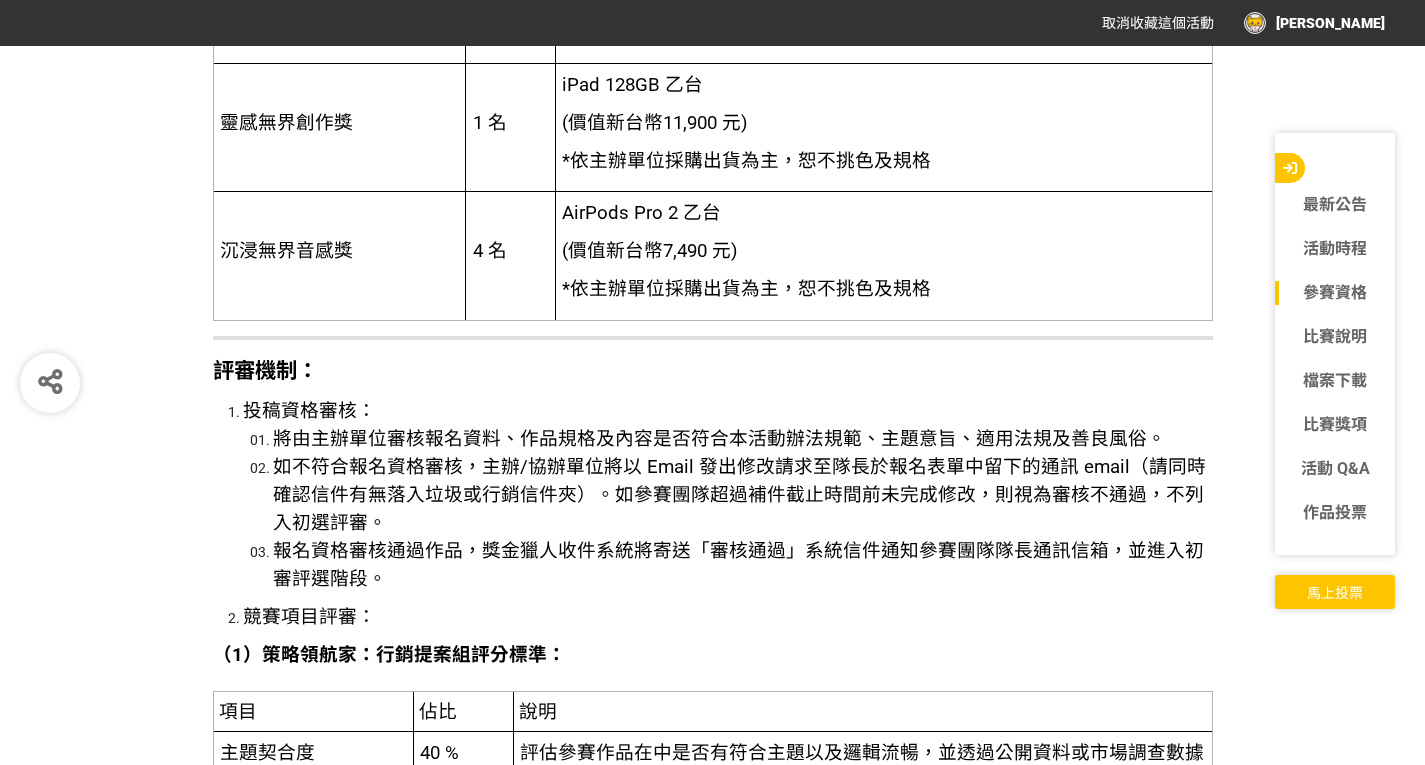click on "如不符合報名資格審核，主辦/協辦單位將以 Email 發出修改請求至隊長於報名表單中留下的通訊 email（請同時確認信件有無落入垃圾或行銷信件夾）。如參賽團隊超過補件截止時間前未完成修改，則視為審核不通過，不列入初選評審。" at bounding box center (743, 495) 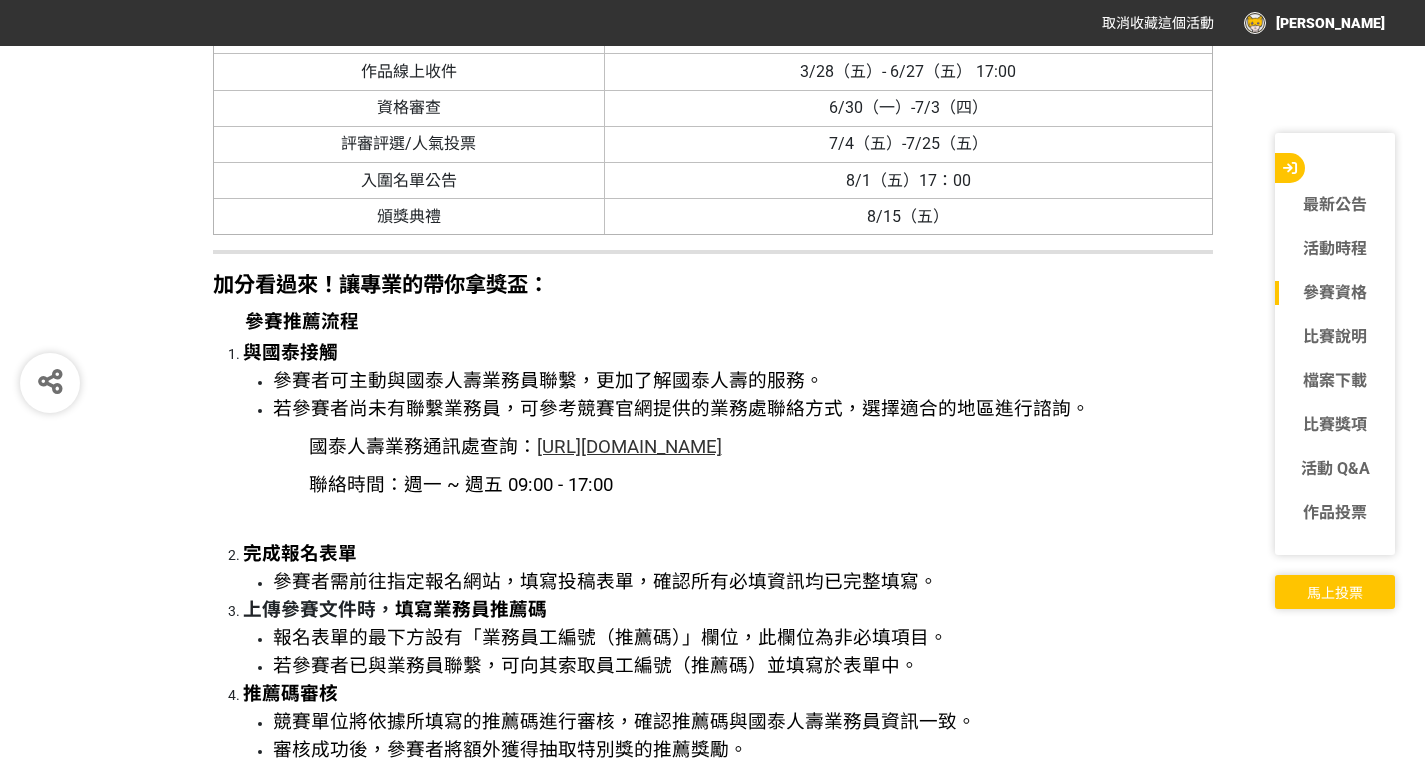 scroll, scrollTop: 8396, scrollLeft: 0, axis: vertical 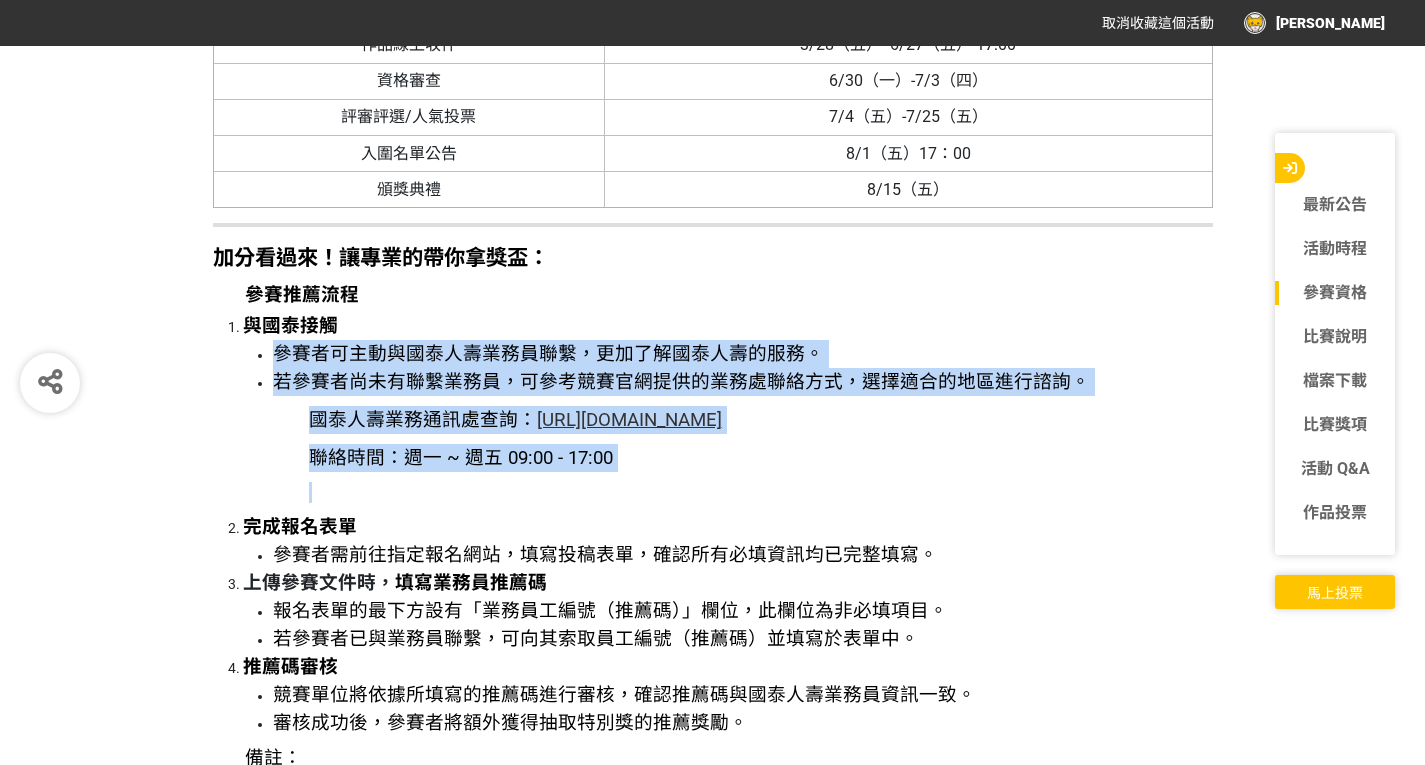 drag, startPoint x: 275, startPoint y: 337, endPoint x: 830, endPoint y: 471, distance: 570.94745 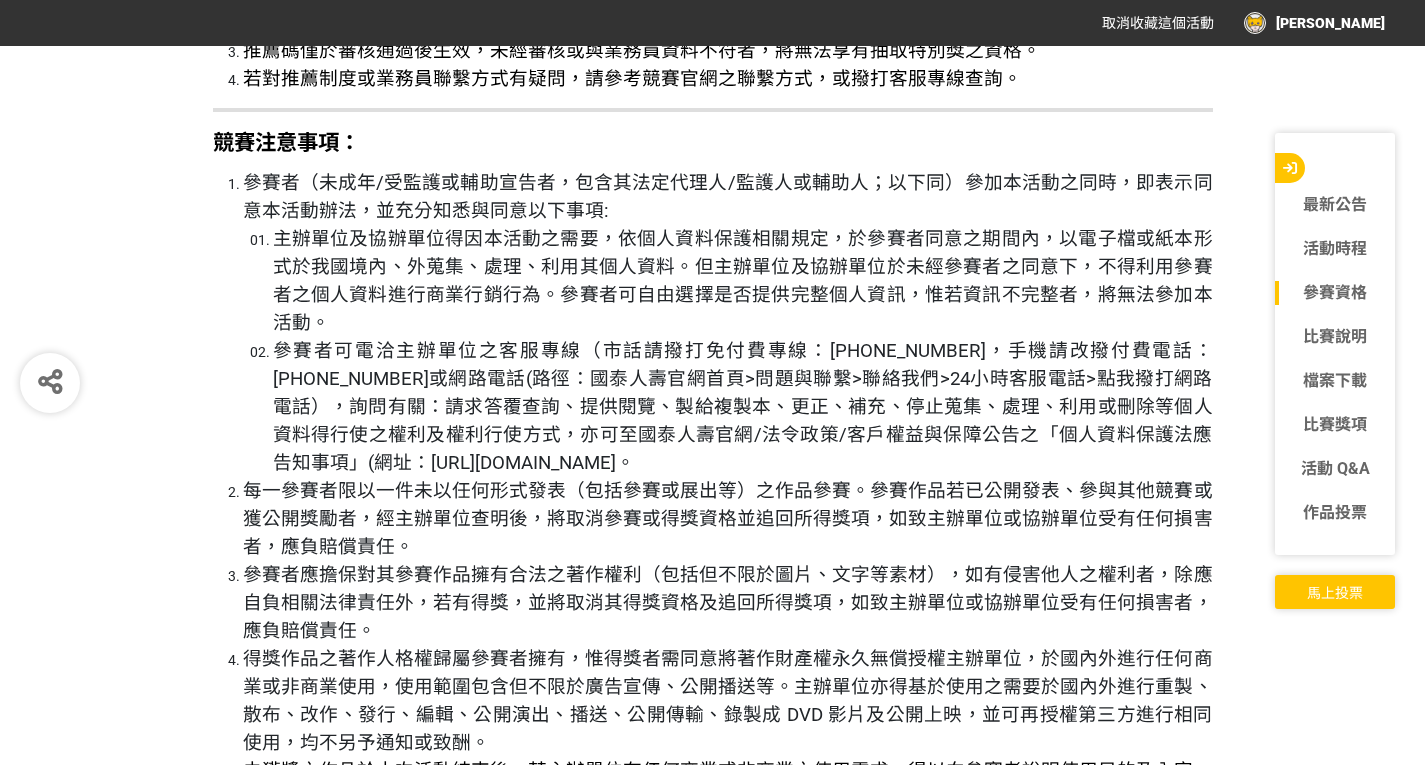 scroll, scrollTop: 9196, scrollLeft: 0, axis: vertical 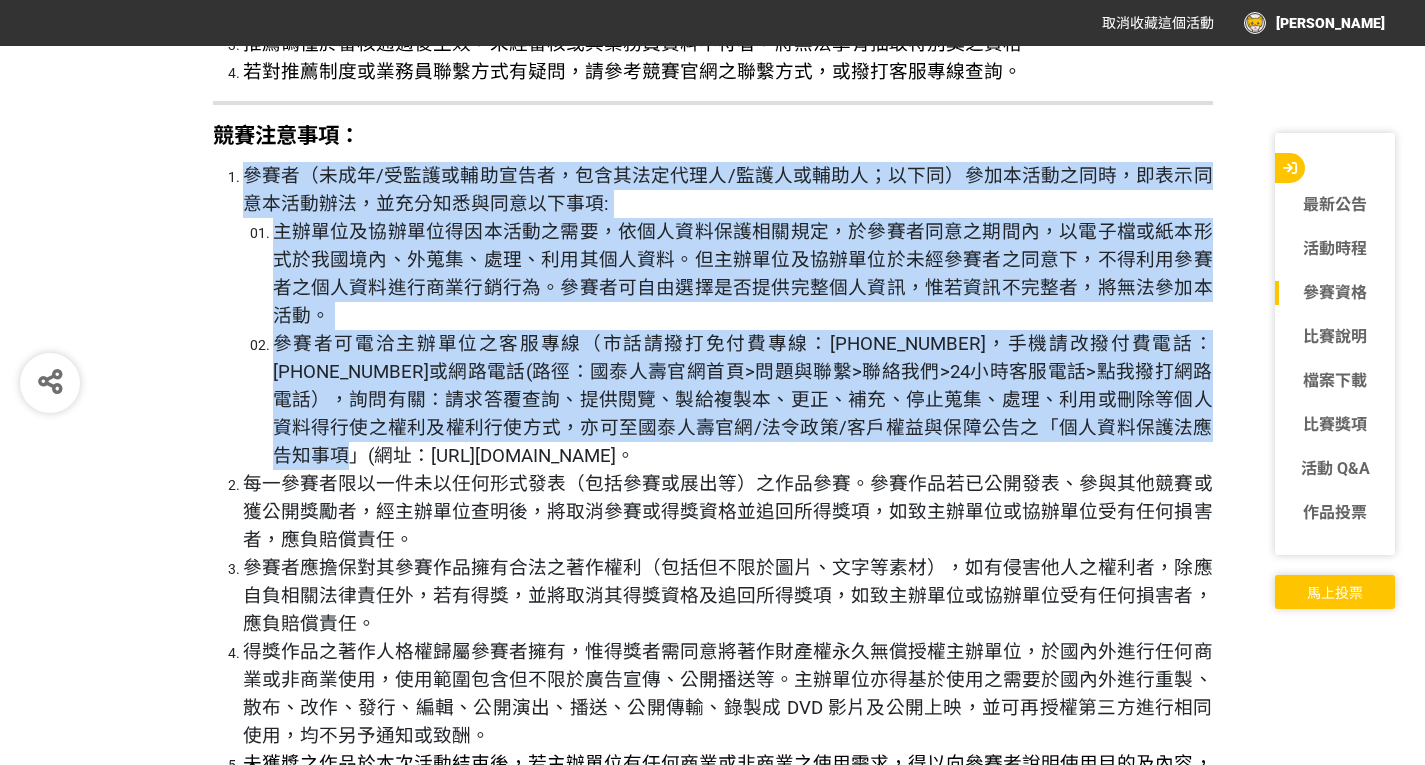 drag, startPoint x: 254, startPoint y: 161, endPoint x: 1184, endPoint y: 374, distance: 954.0802 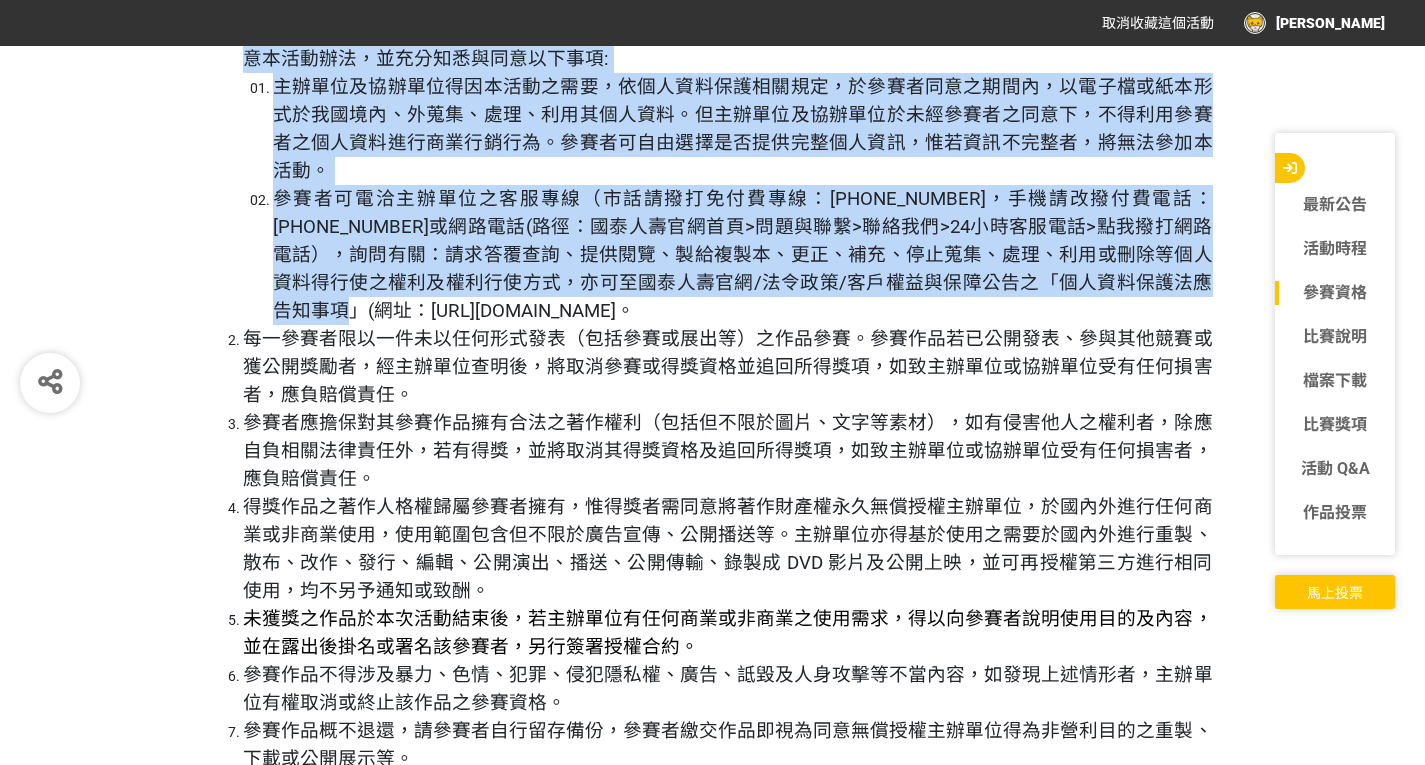 scroll, scrollTop: 9396, scrollLeft: 0, axis: vertical 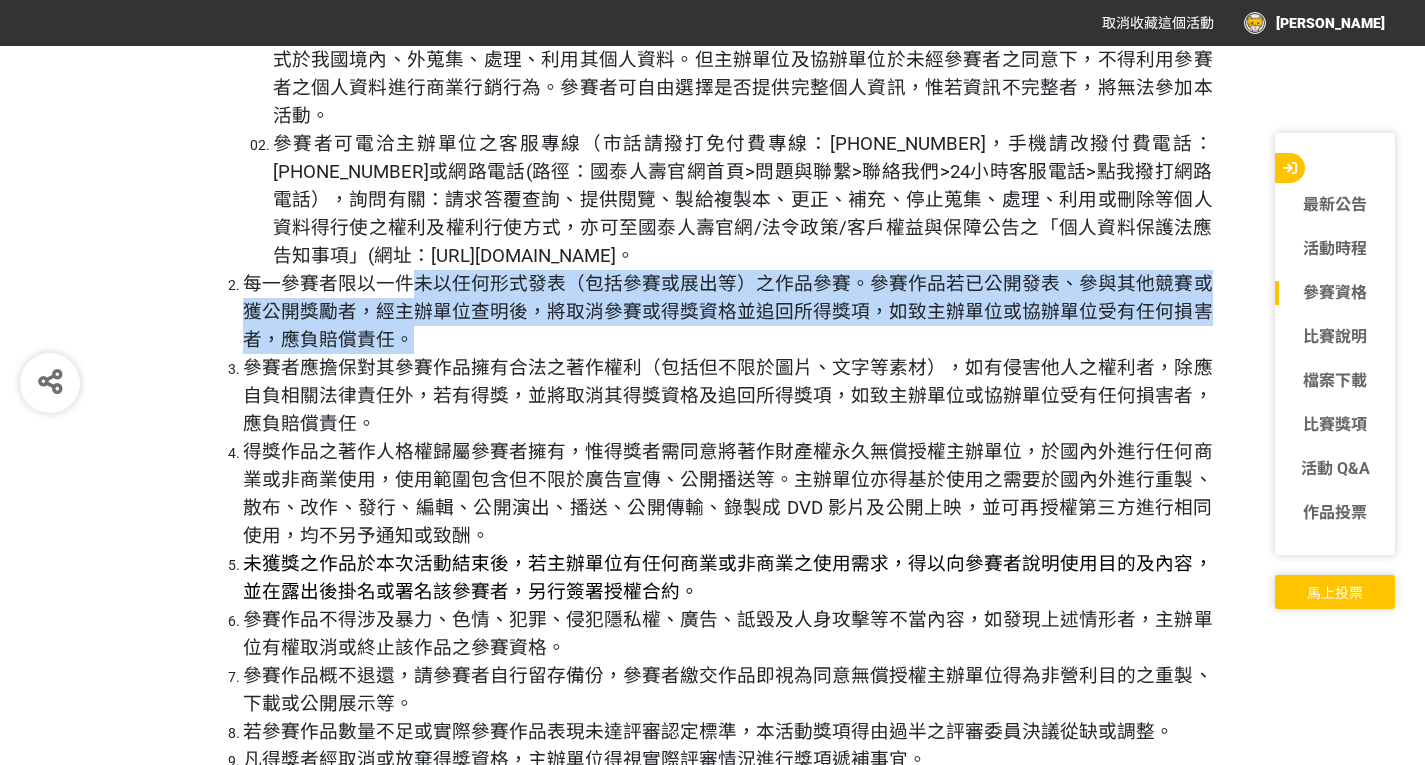drag, startPoint x: 407, startPoint y: 236, endPoint x: 904, endPoint y: 286, distance: 499.50876 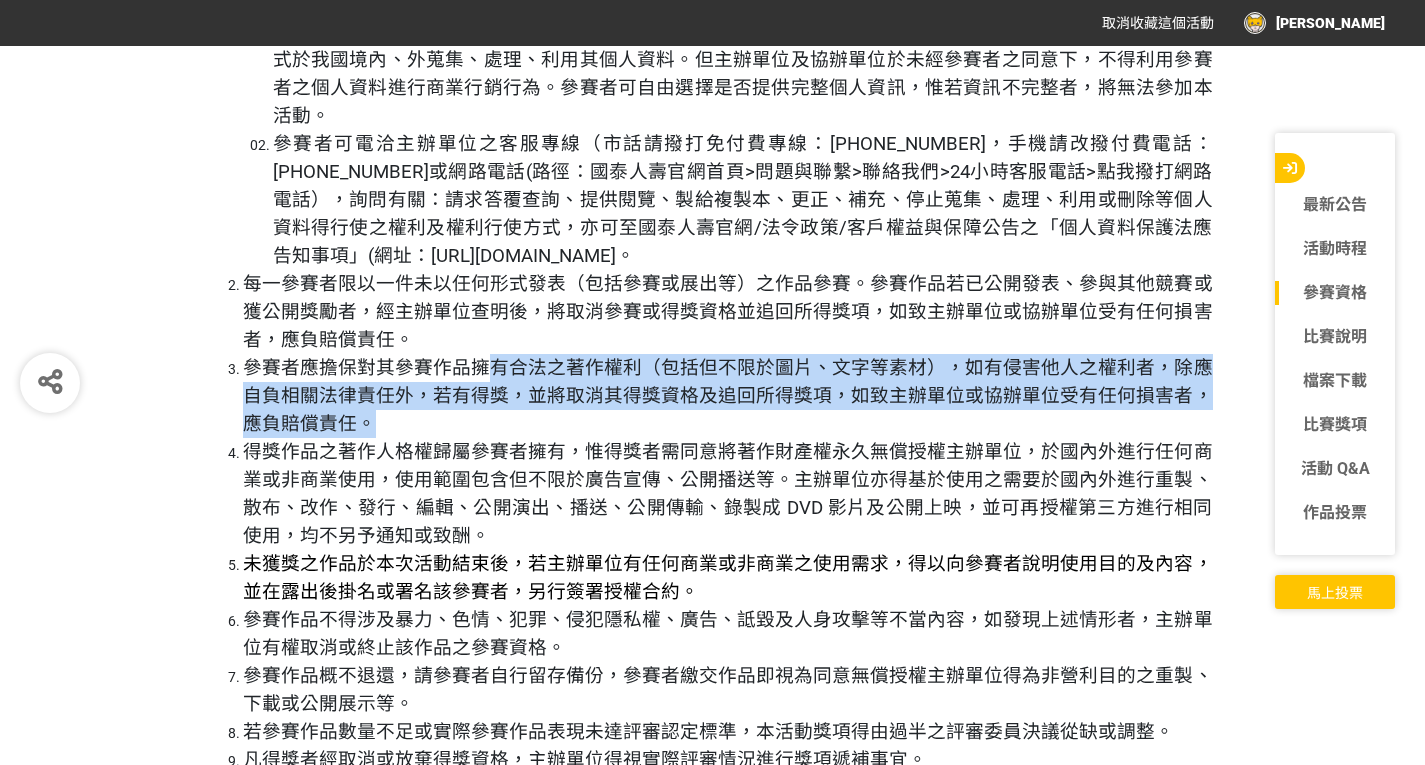 drag, startPoint x: 493, startPoint y: 322, endPoint x: 1132, endPoint y: 391, distance: 642.71454 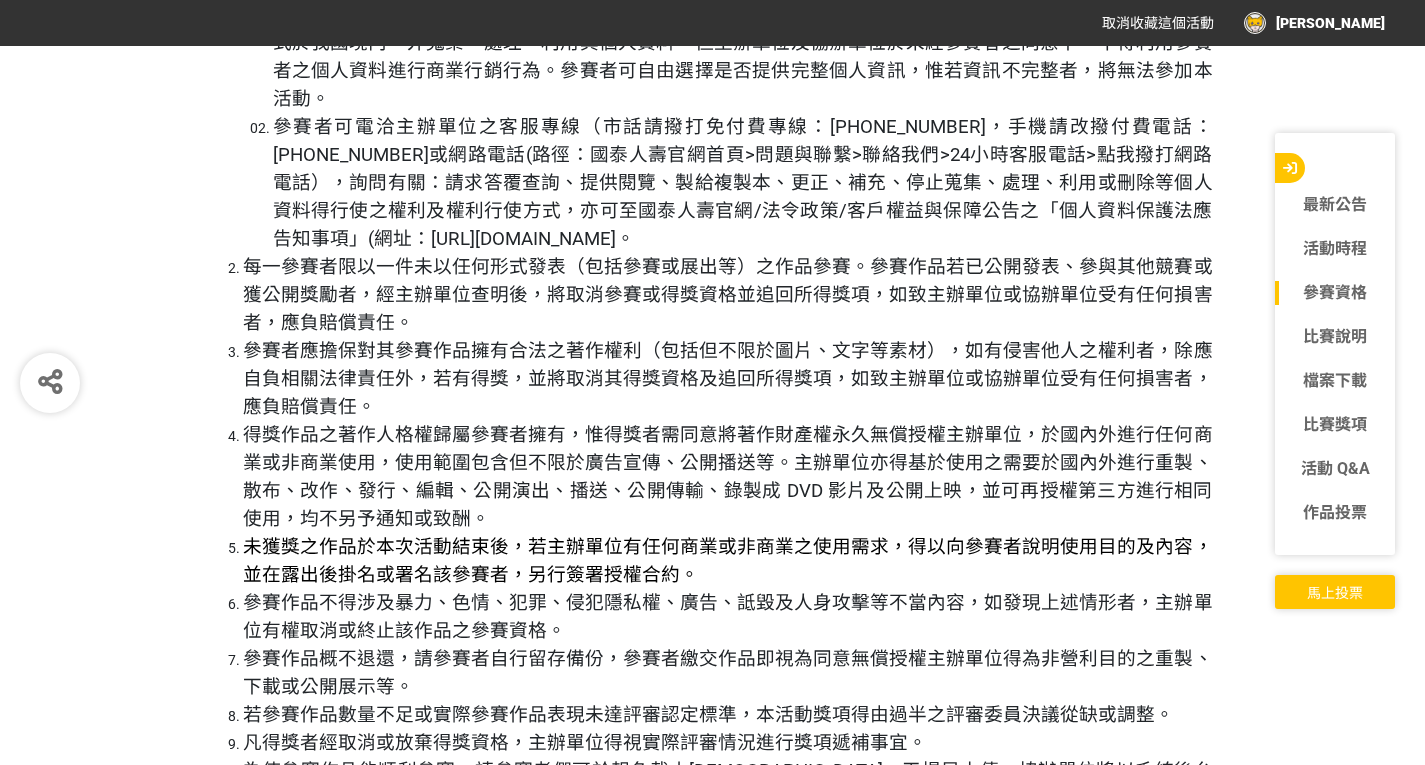 scroll, scrollTop: 9596, scrollLeft: 0, axis: vertical 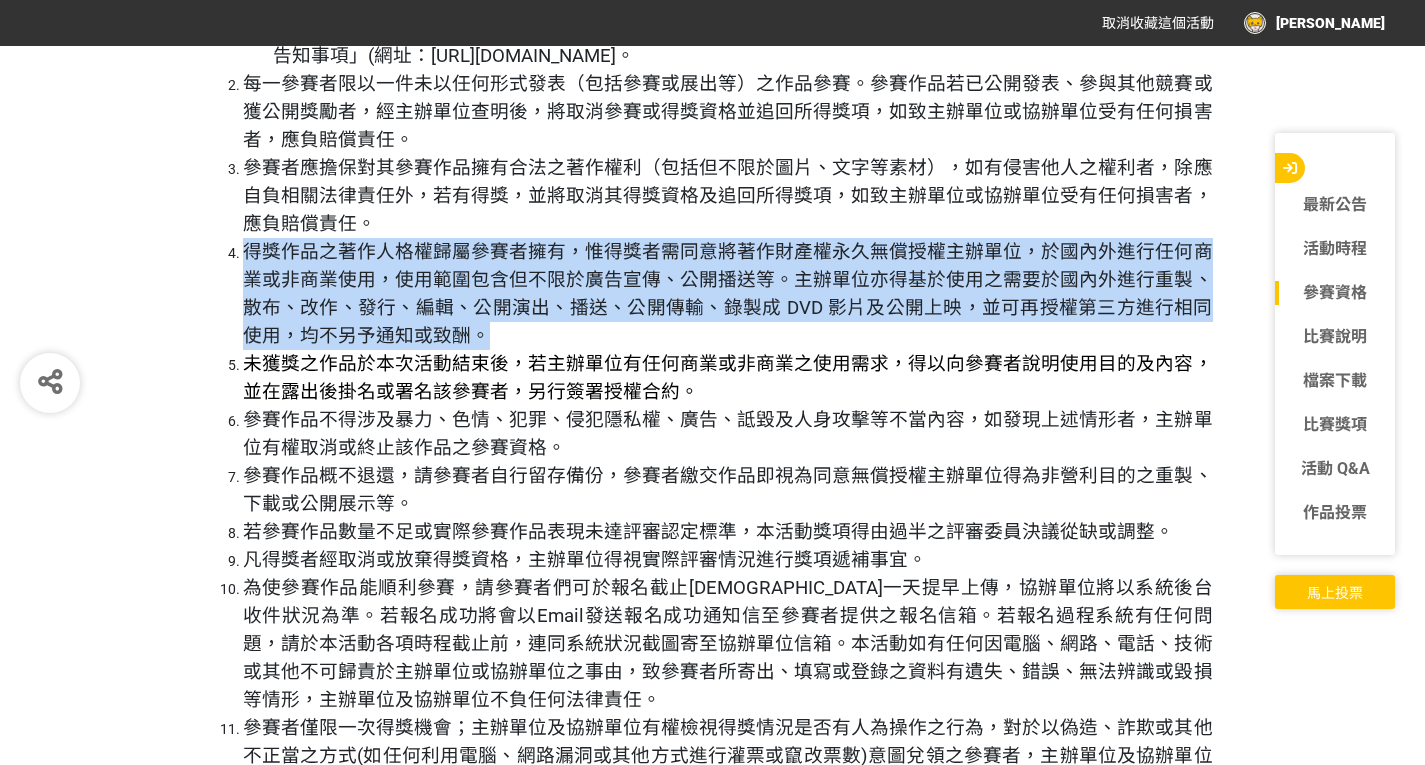drag, startPoint x: 251, startPoint y: 208, endPoint x: 650, endPoint y: 297, distance: 408.80557 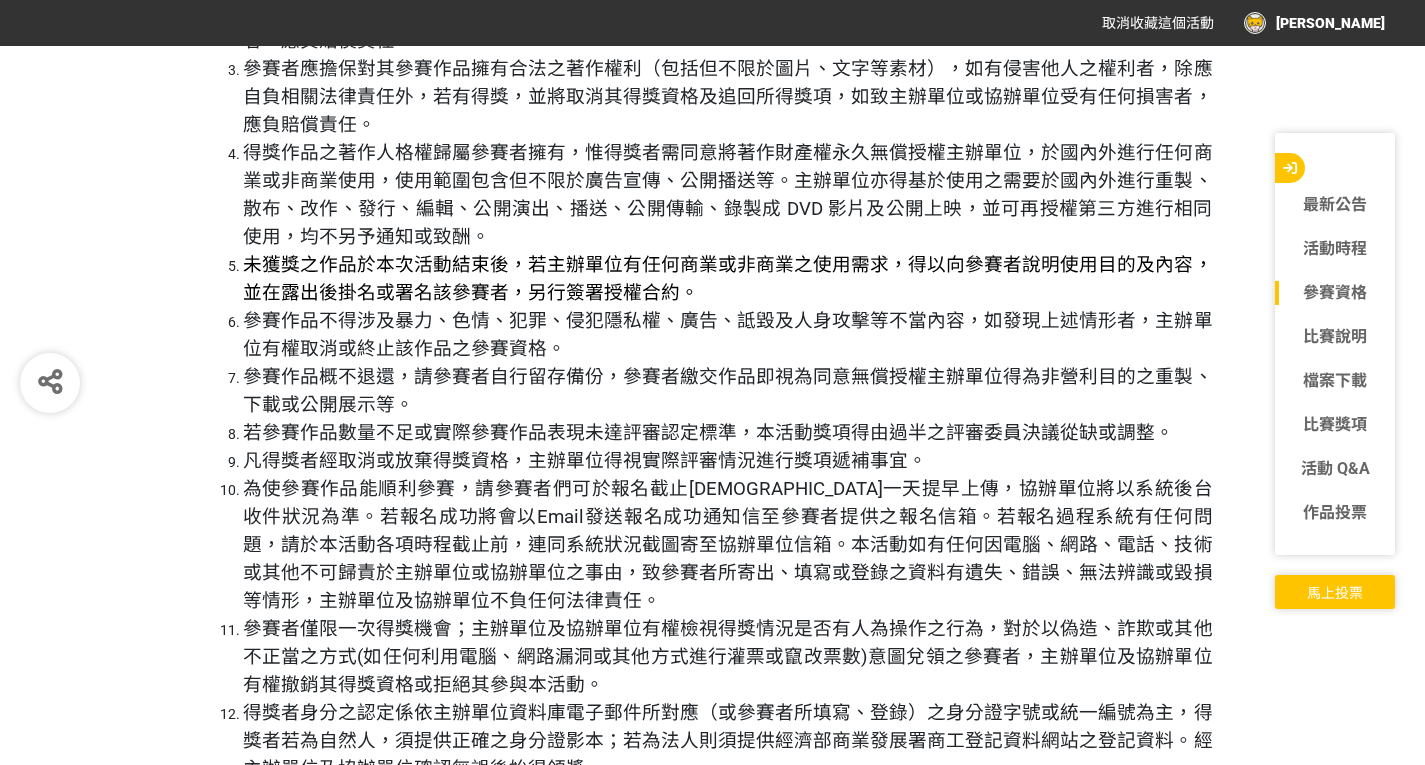 scroll, scrollTop: 9696, scrollLeft: 0, axis: vertical 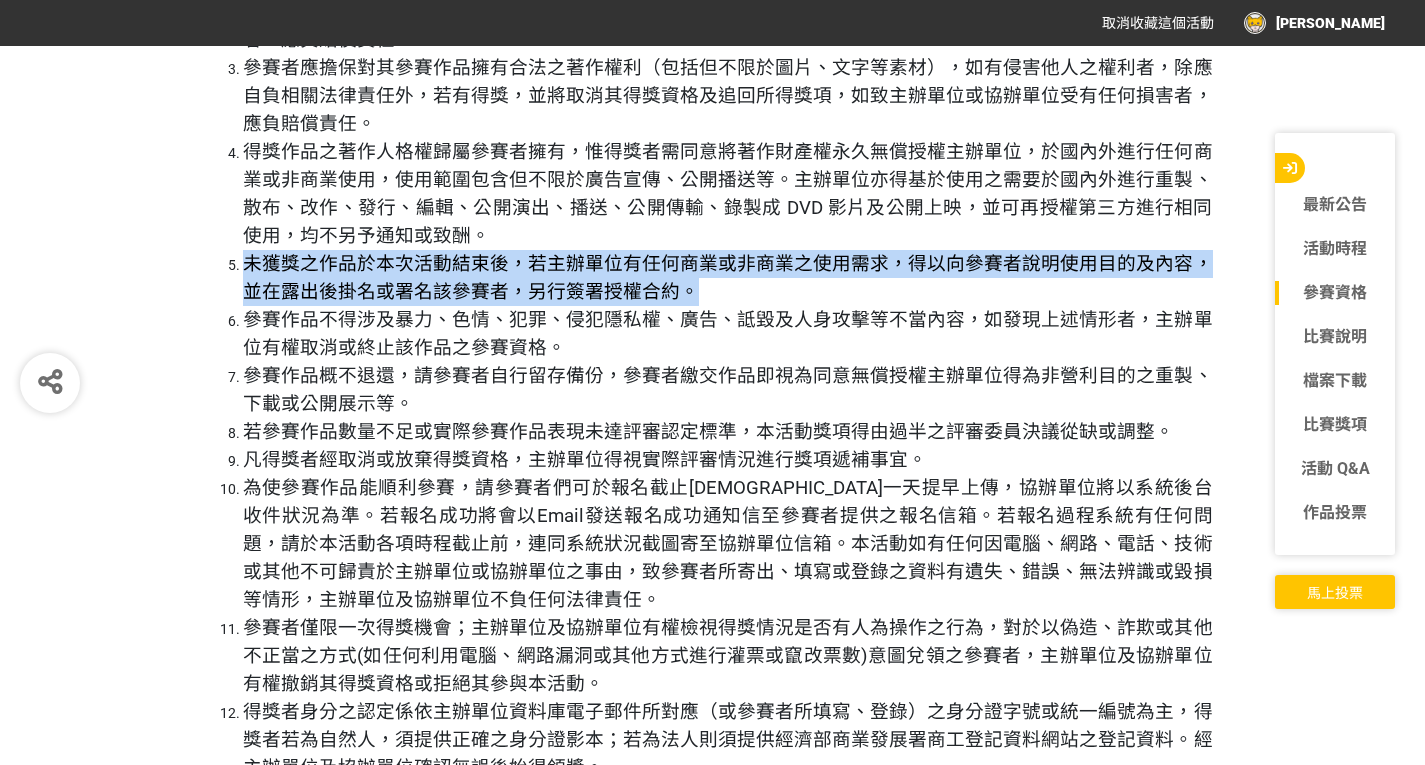 drag, startPoint x: 239, startPoint y: 222, endPoint x: 939, endPoint y: 253, distance: 700.6861 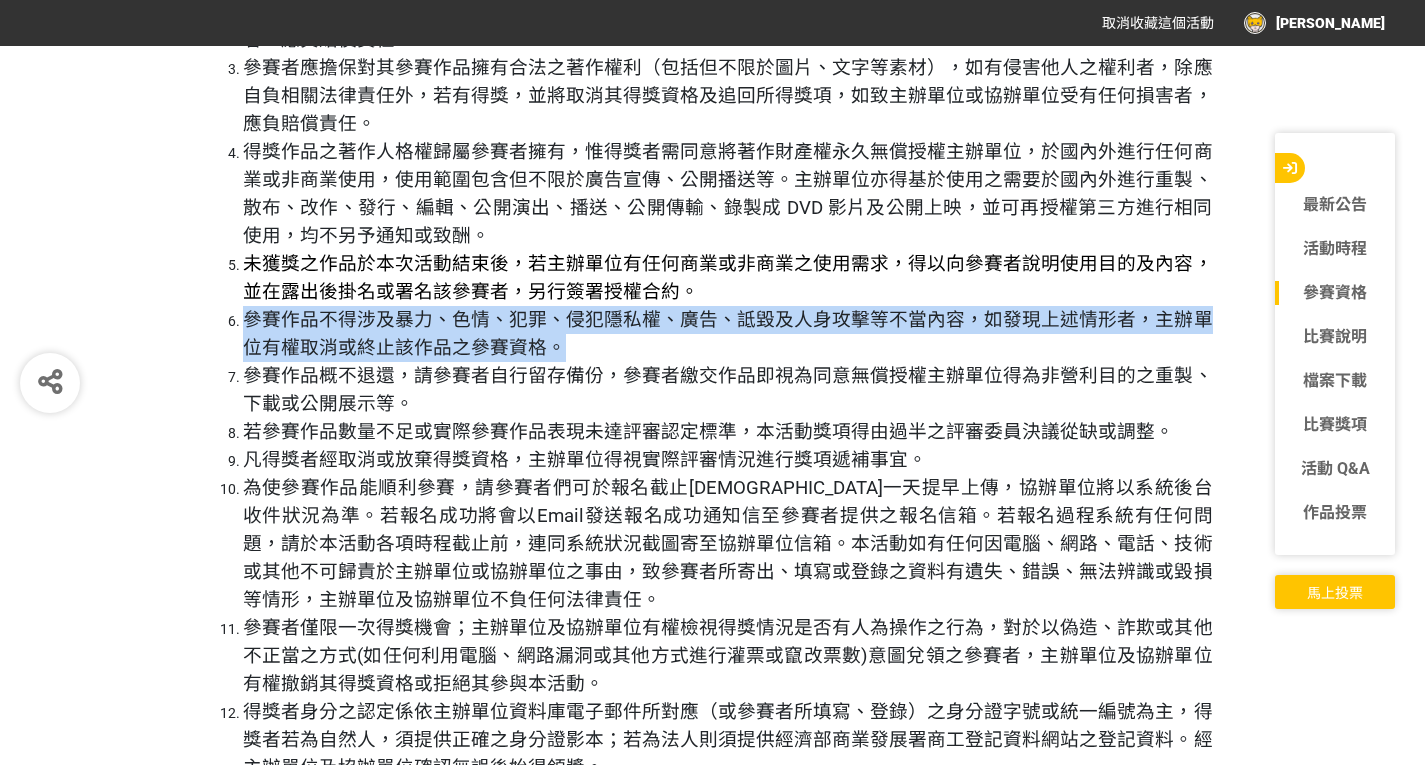 drag, startPoint x: 252, startPoint y: 270, endPoint x: 605, endPoint y: 307, distance: 354.9338 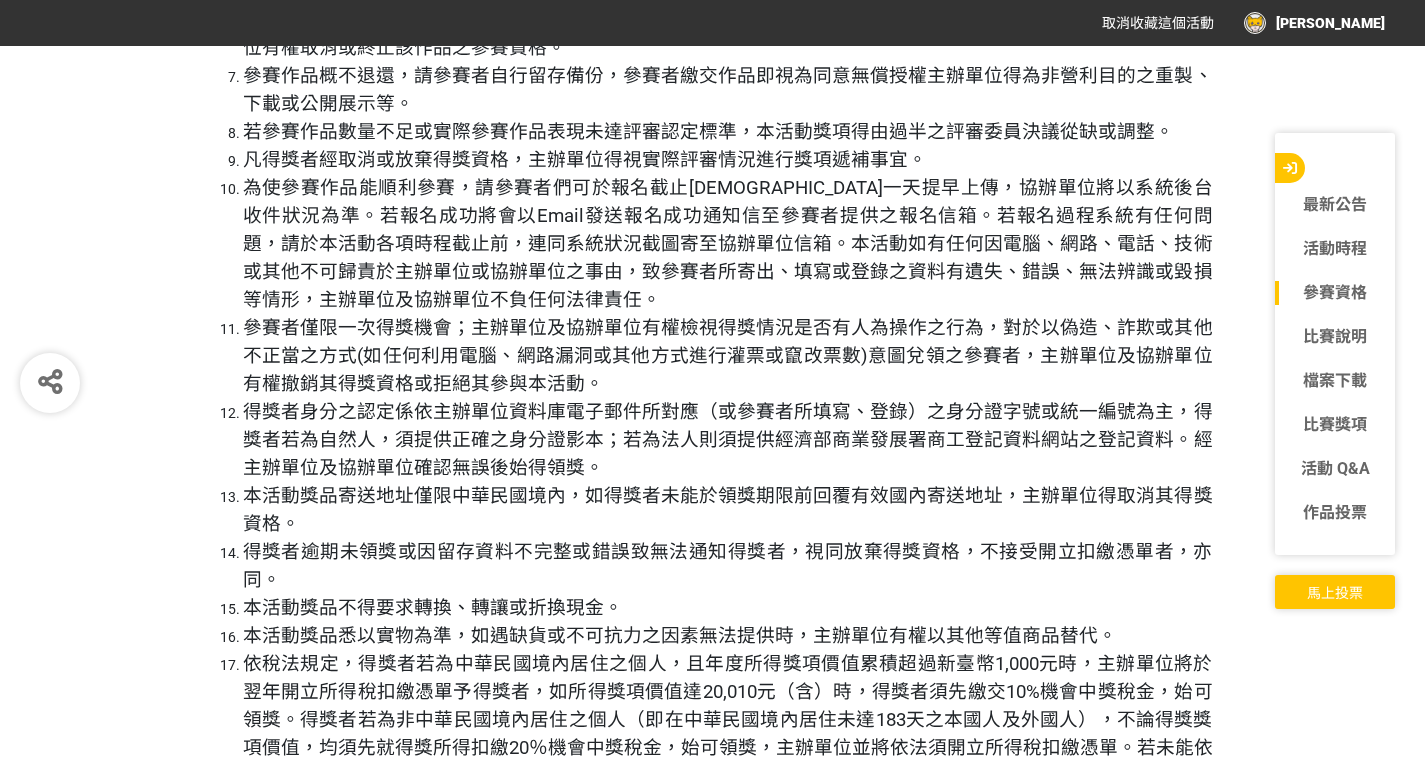 scroll, scrollTop: 9996, scrollLeft: 0, axis: vertical 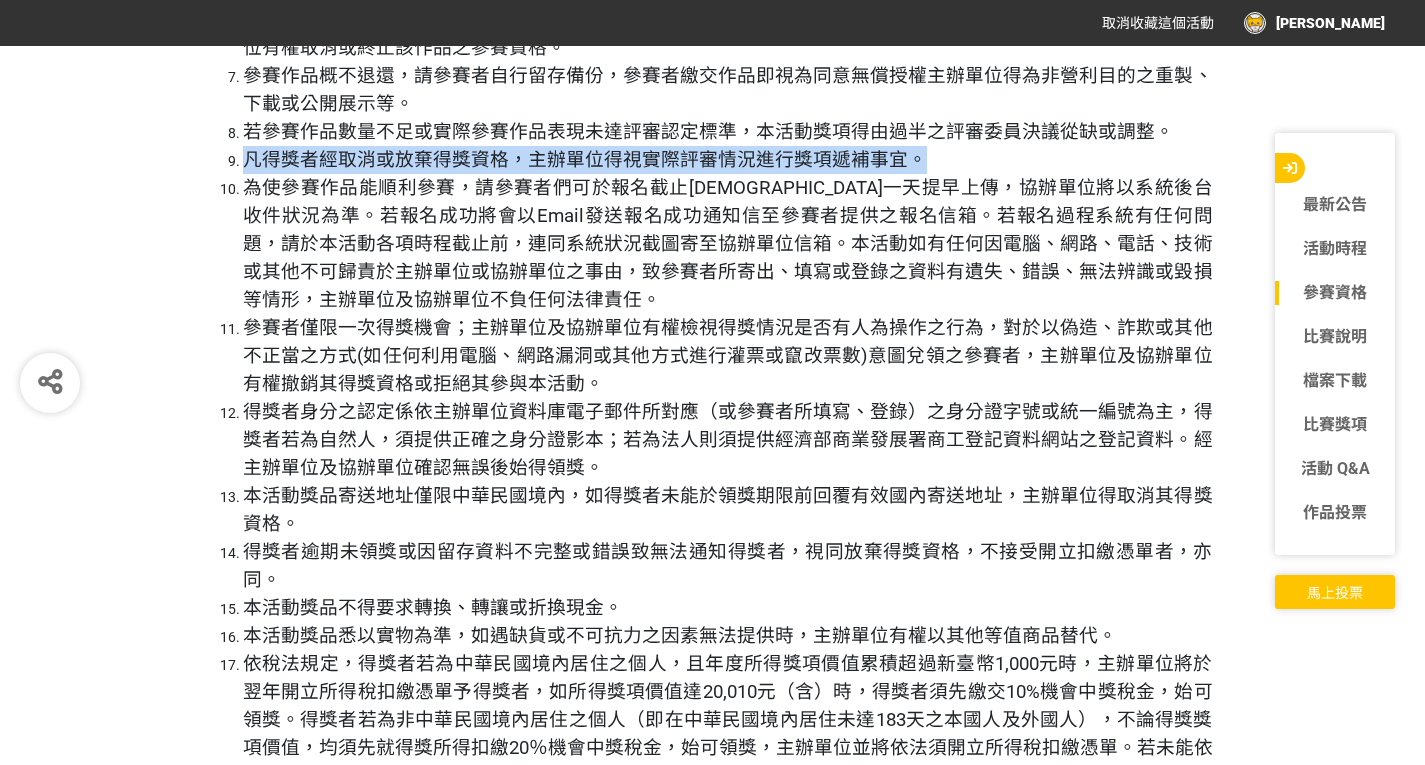 drag, startPoint x: 244, startPoint y: 122, endPoint x: 935, endPoint y: 125, distance: 691.00653 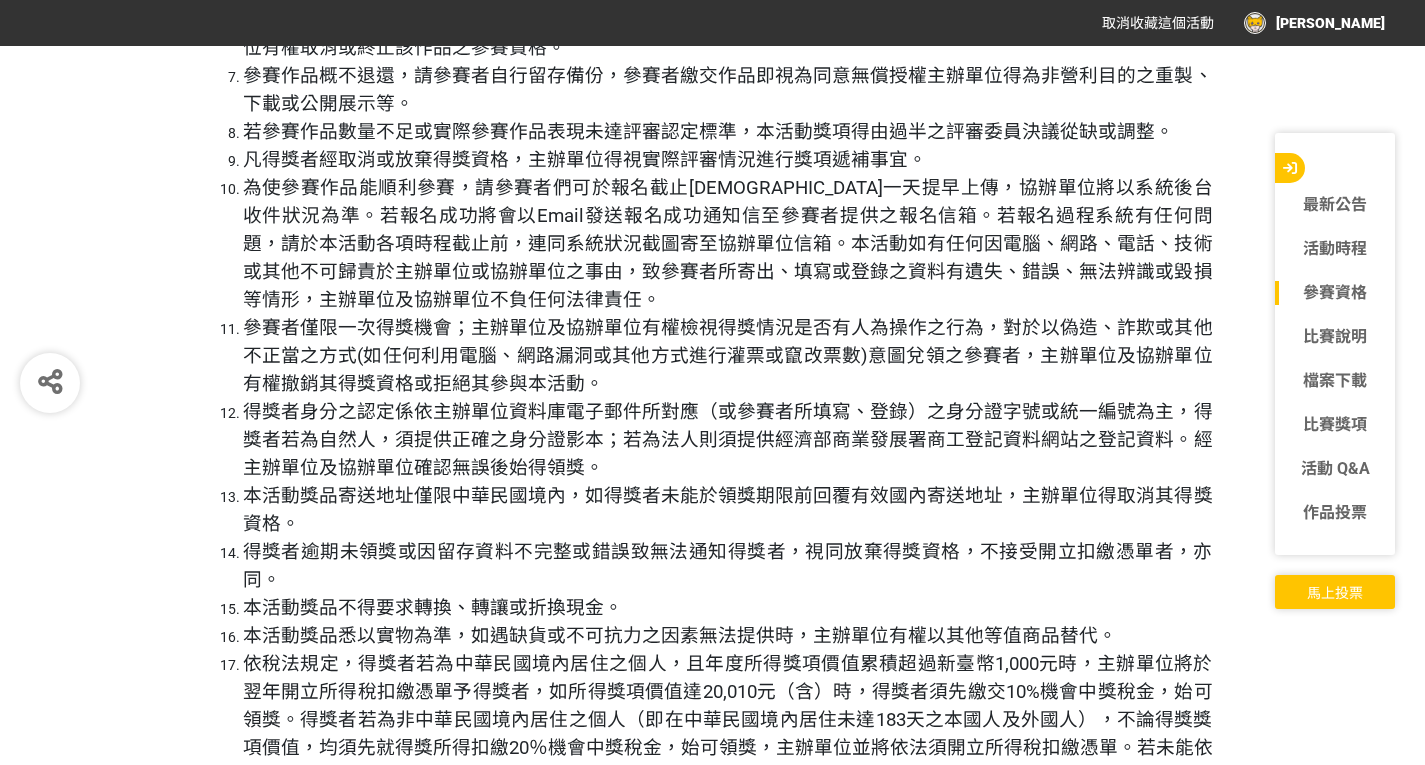 click on "為使參賽作品能順利參賽，請參賽者們可於報名截止[DEMOGRAPHIC_DATA]一天提早上傳，協辦單位將以系統後台收件狀況為準。若報名成功將會以Email發送報名成功通知信至參賽者提供之報名信箱。若報名過程系統有任何問題，請於本活動各項時程截止前，連同系統狀況截圖寄至協辦單位信箱。本活動如有任何因電腦、網路、電話、技術或其他不可歸責於主辦單位或協辦單位之事由，致參賽者所寄出、填寫或登錄之資料有遺失、錯誤、無法辨識或毀損等情形，主辦單位及協辦單位不負任何法律責任。" at bounding box center [728, 244] 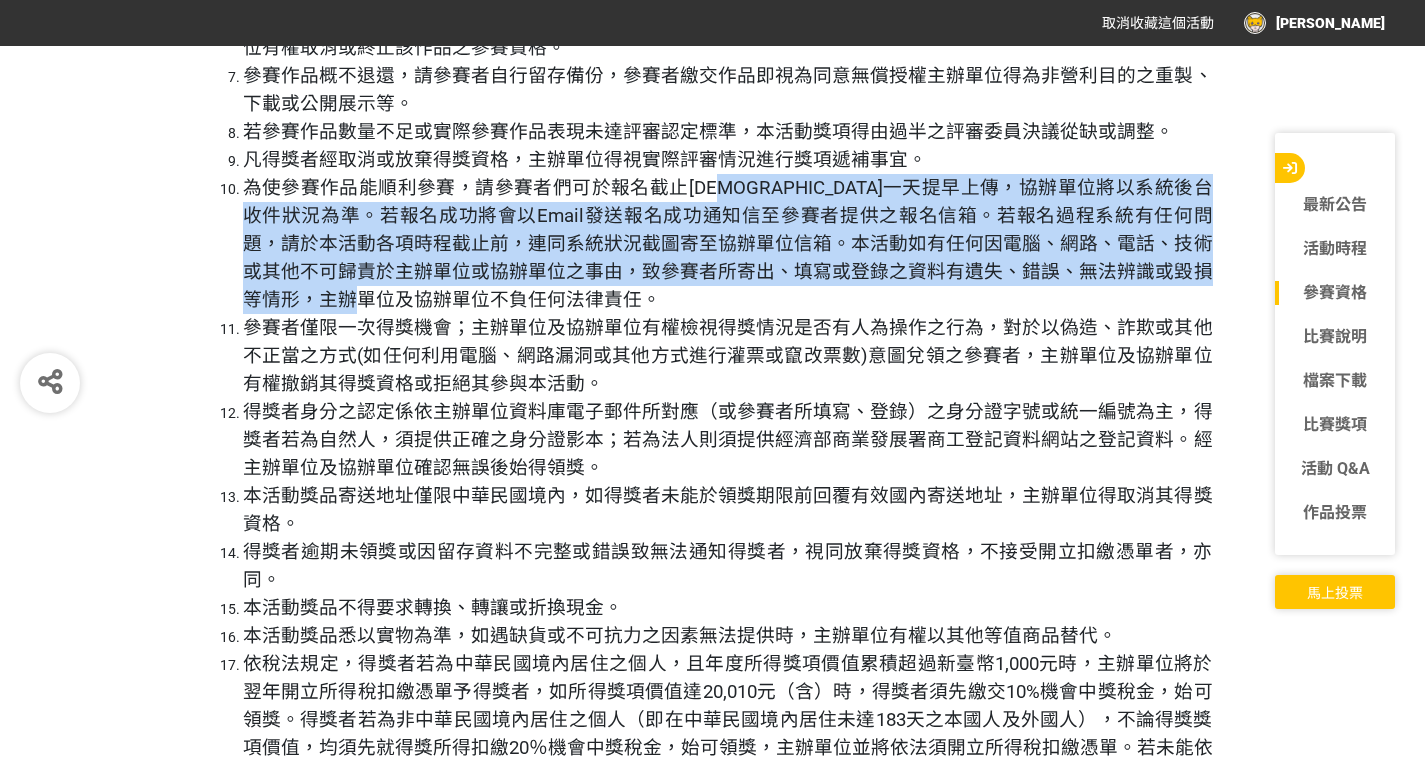 drag, startPoint x: 735, startPoint y: 149, endPoint x: 580, endPoint y: 248, distance: 183.91846 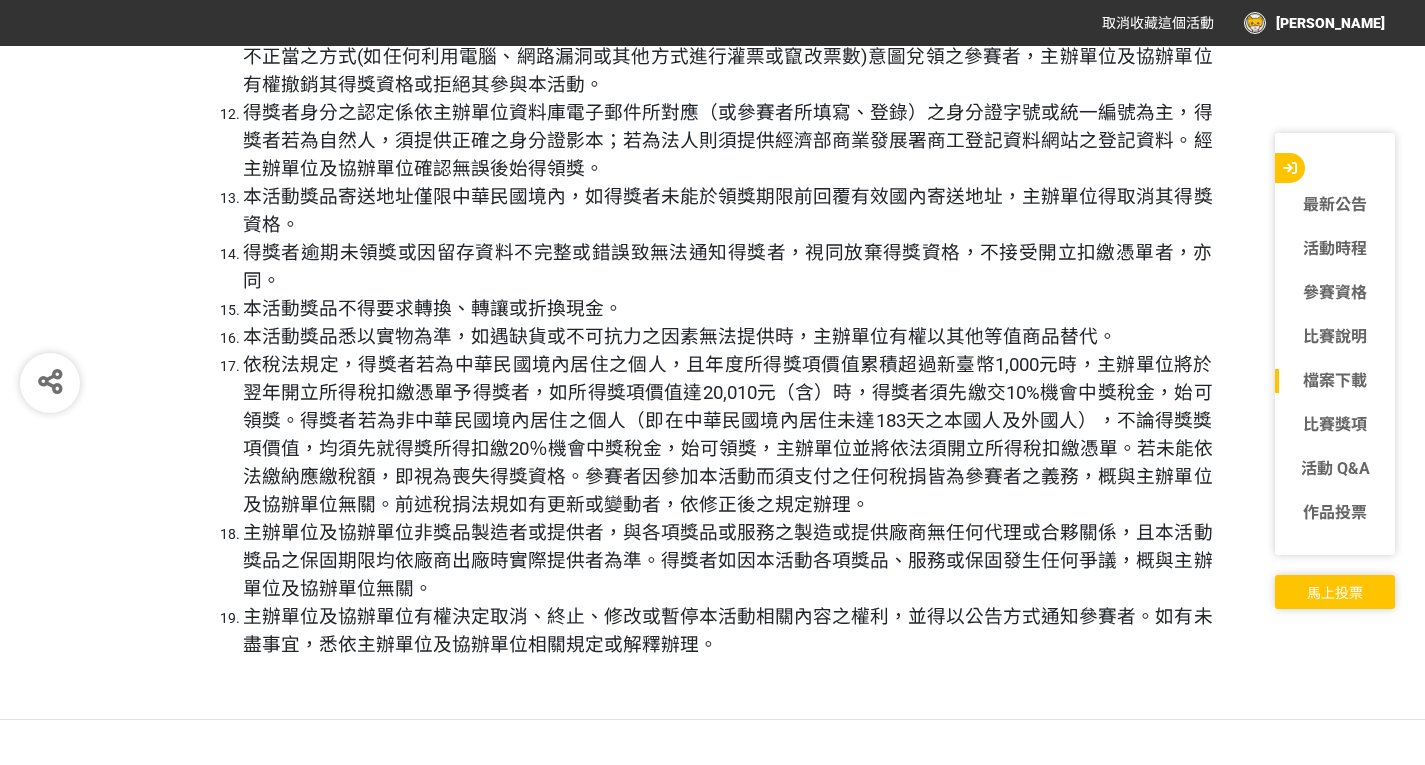 scroll, scrollTop: 10296, scrollLeft: 0, axis: vertical 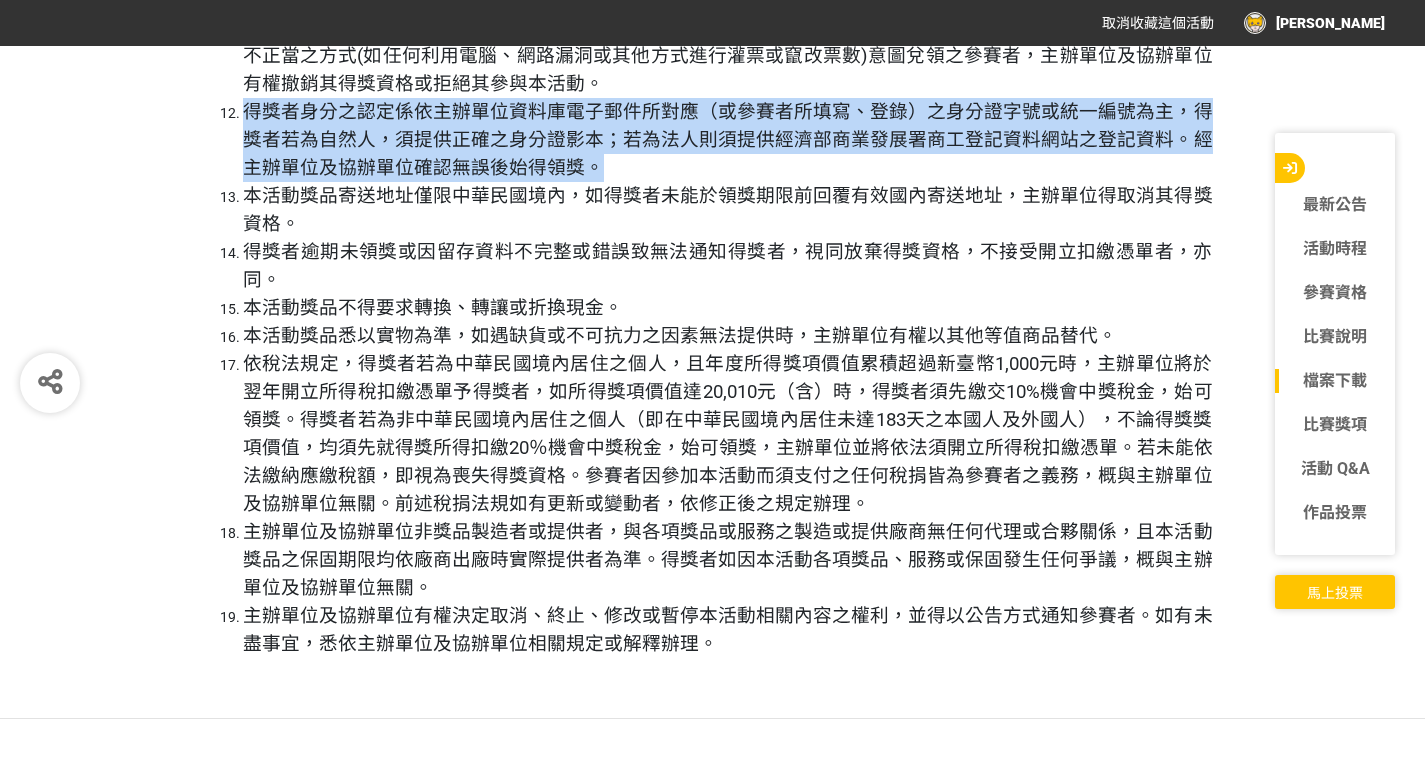 drag, startPoint x: 252, startPoint y: 68, endPoint x: 626, endPoint y: 123, distance: 378.0225 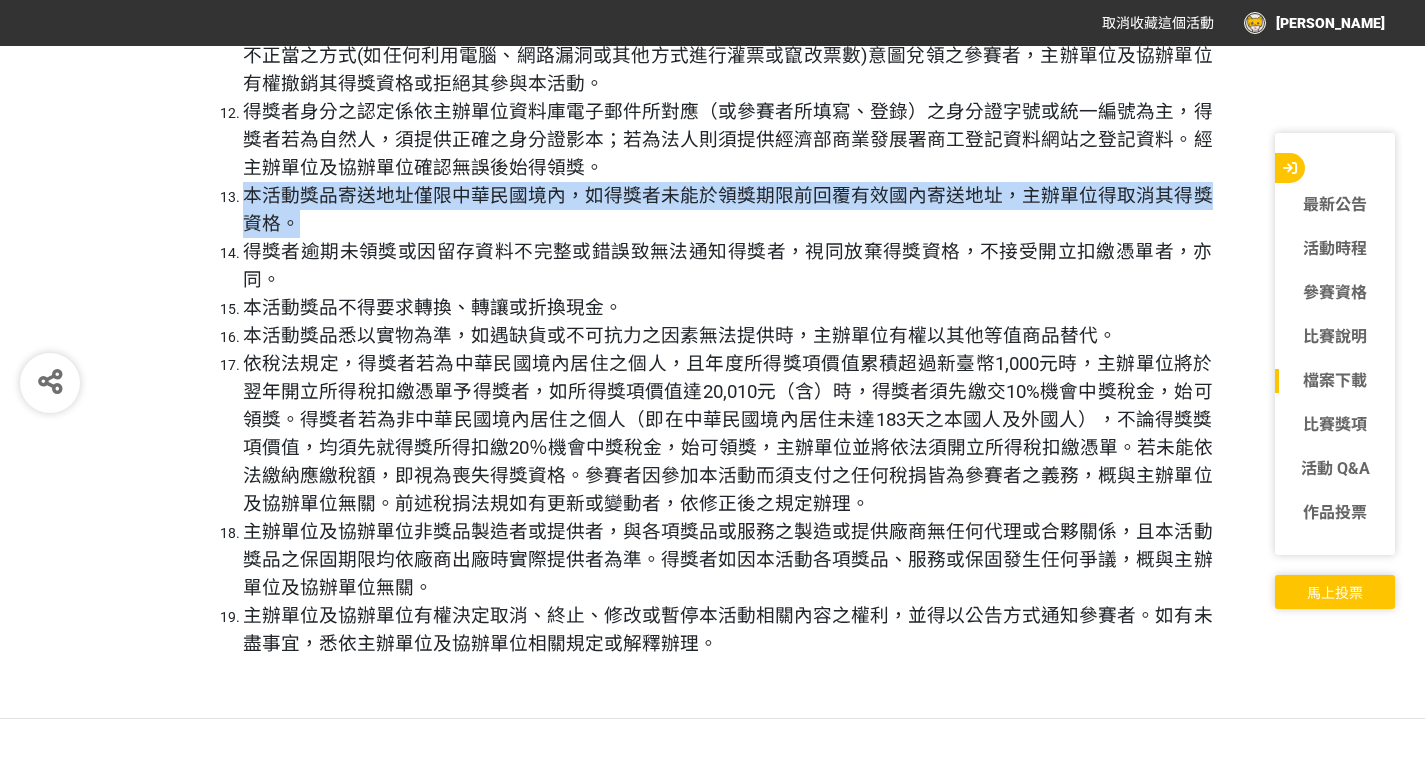 drag, startPoint x: 243, startPoint y: 154, endPoint x: 295, endPoint y: 177, distance: 56.859474 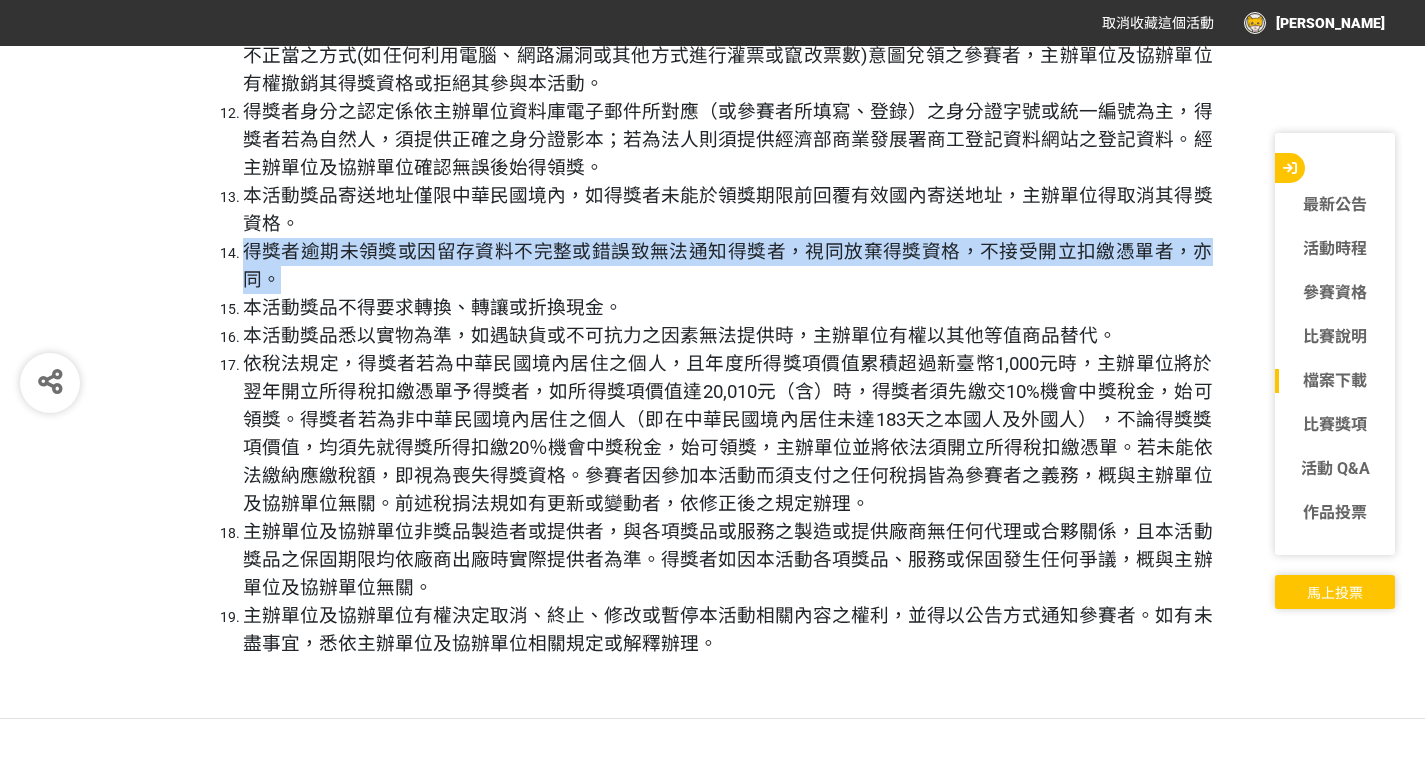 drag, startPoint x: 246, startPoint y: 208, endPoint x: 993, endPoint y: 232, distance: 747.38544 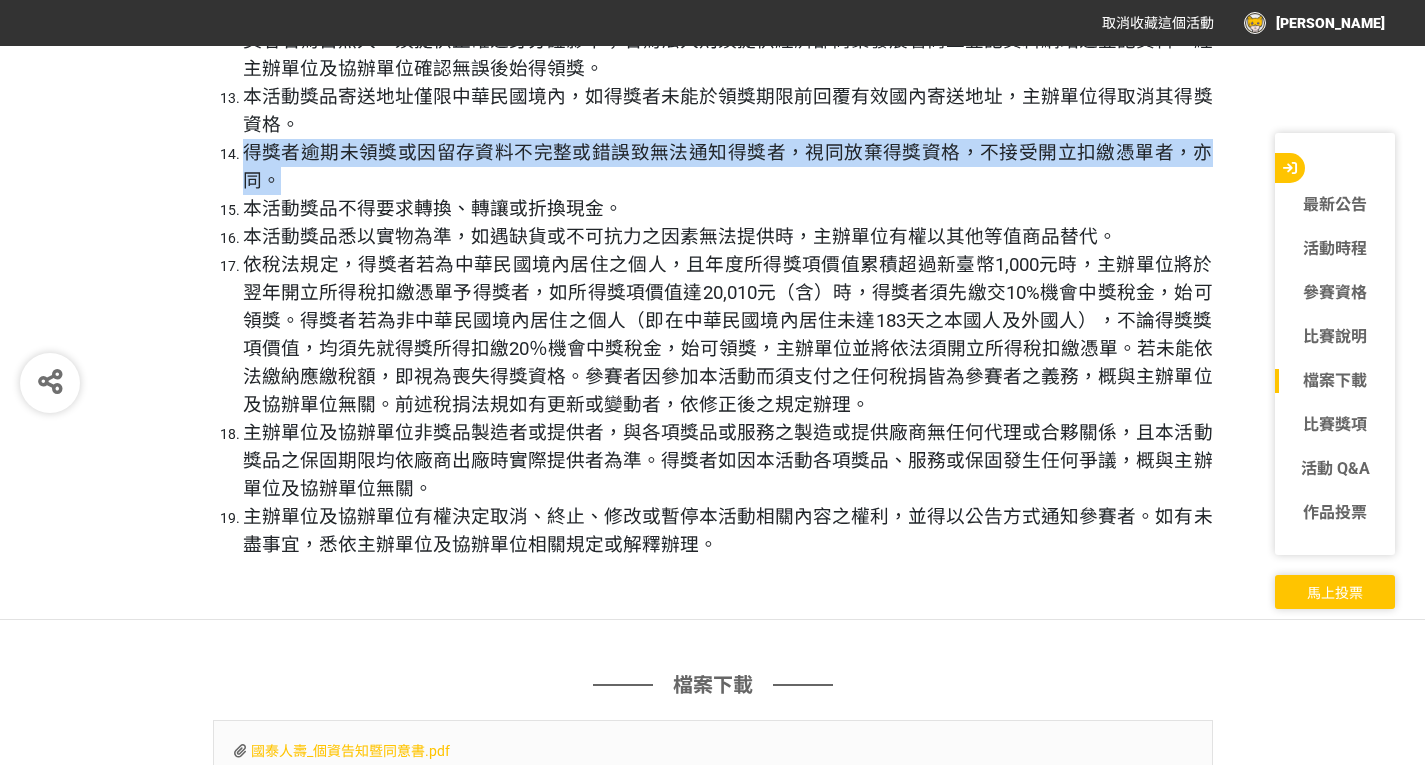 scroll, scrollTop: 10396, scrollLeft: 0, axis: vertical 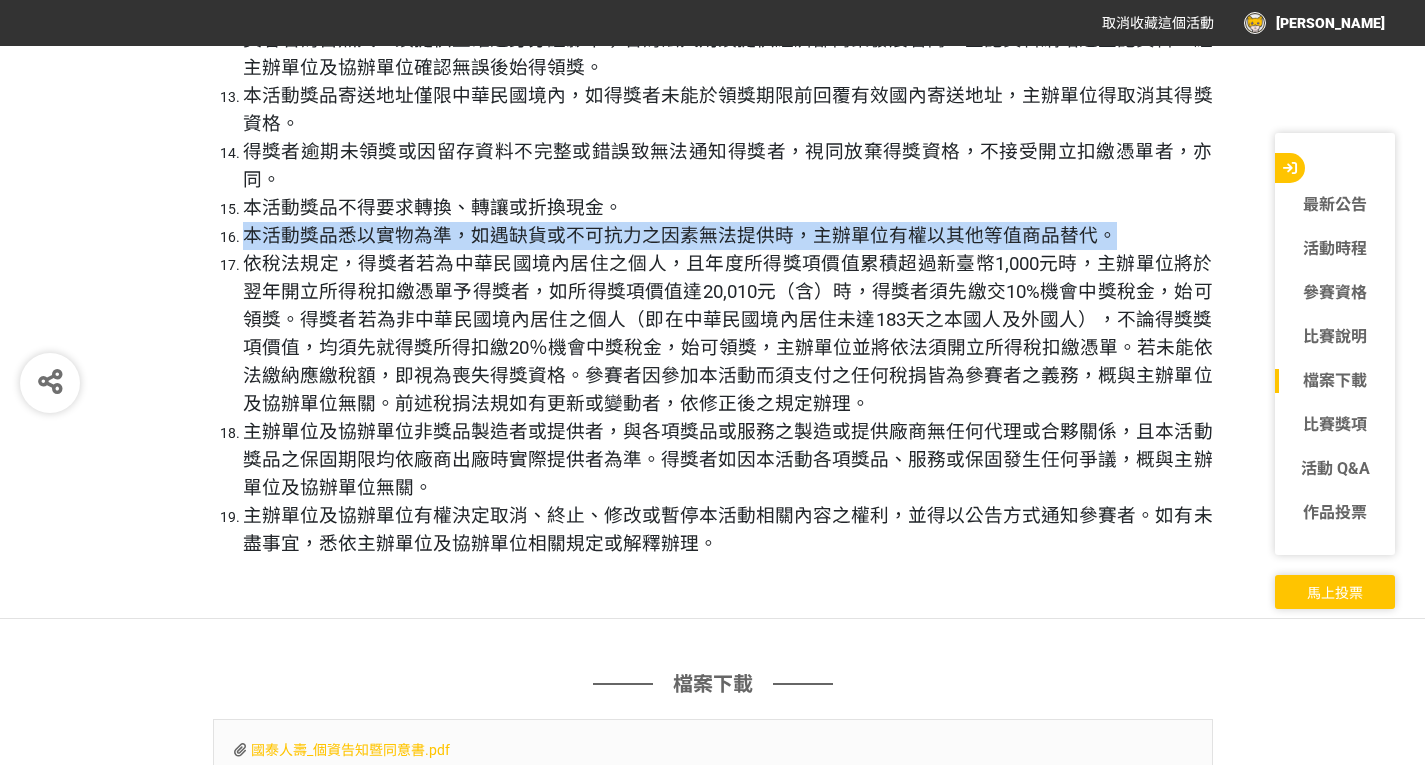 drag, startPoint x: 246, startPoint y: 199, endPoint x: 1103, endPoint y: 183, distance: 857.14935 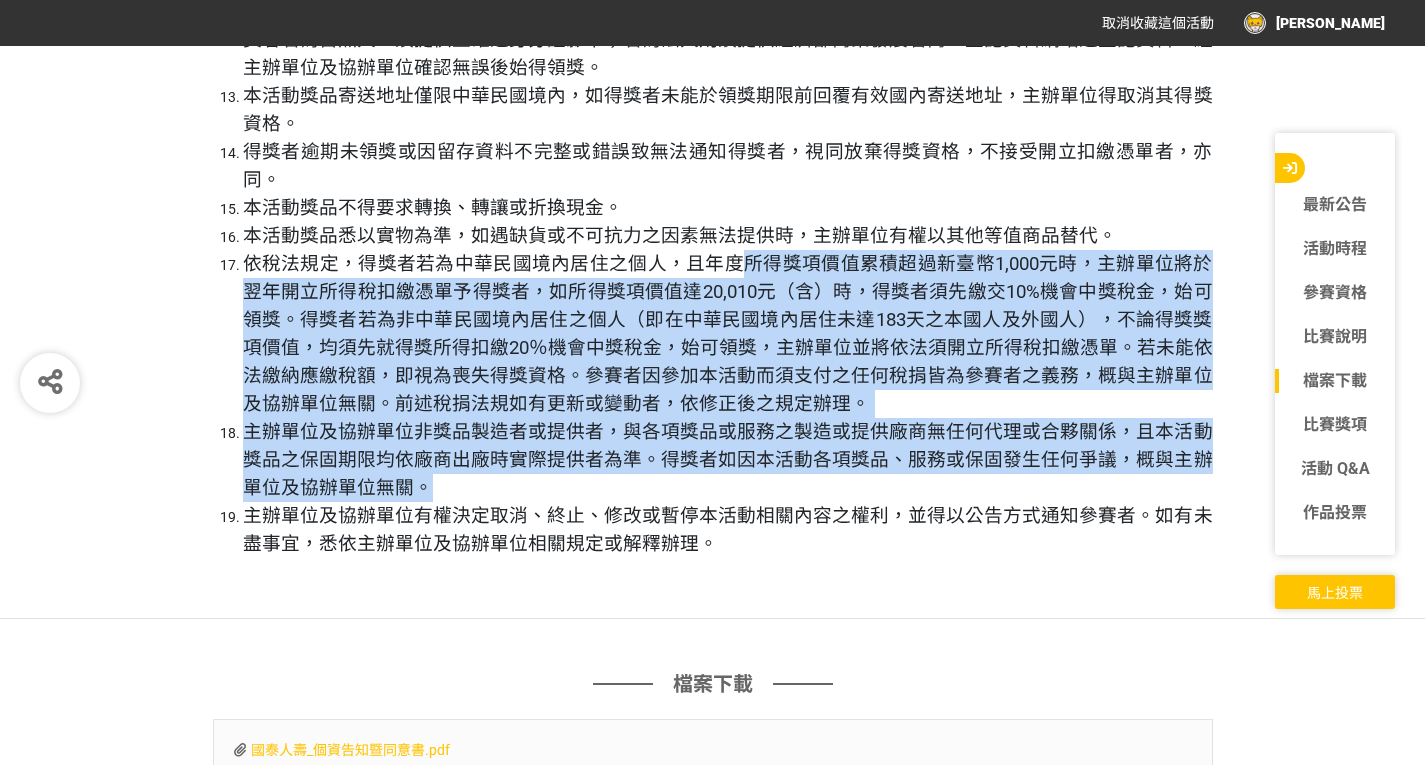 drag, startPoint x: 730, startPoint y: 210, endPoint x: 523, endPoint y: 437, distance: 307.21002 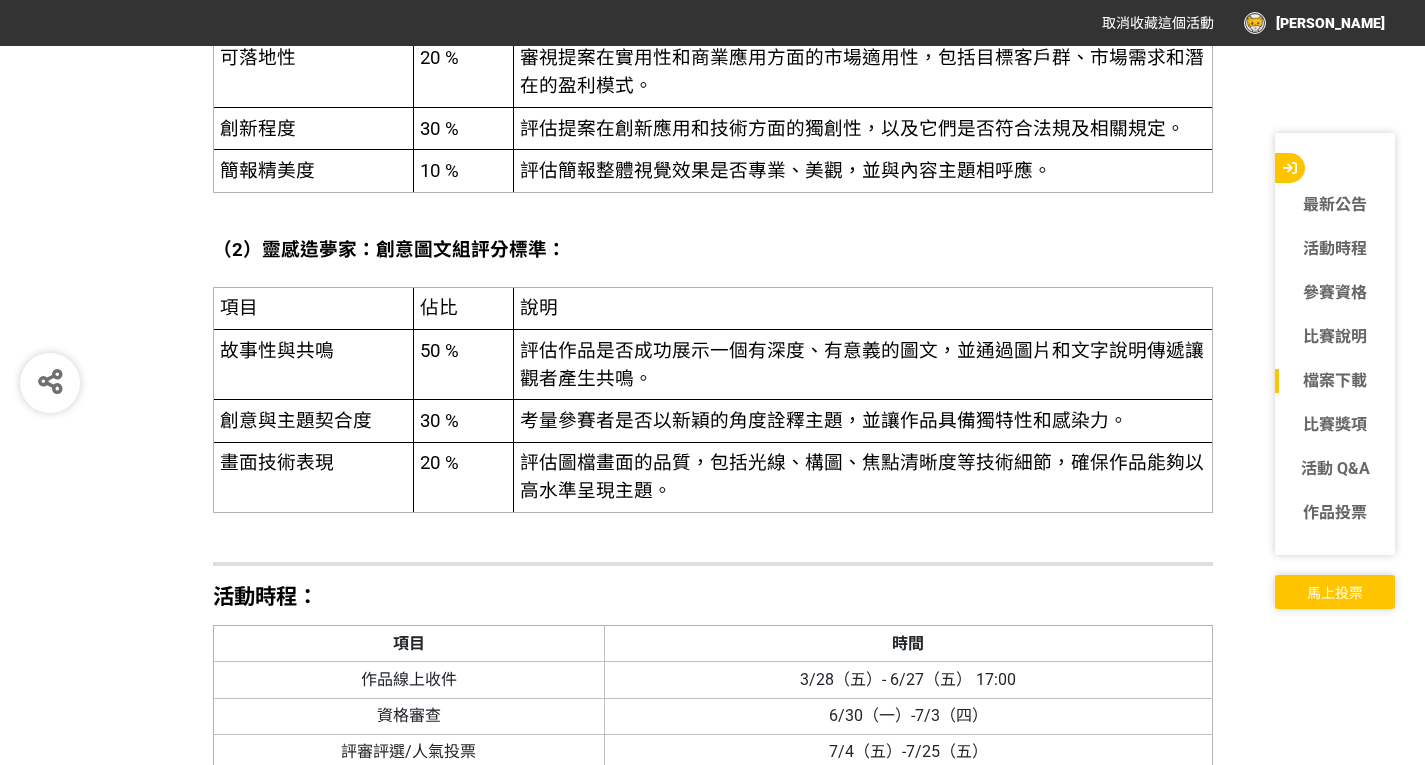 scroll, scrollTop: 7996, scrollLeft: 0, axis: vertical 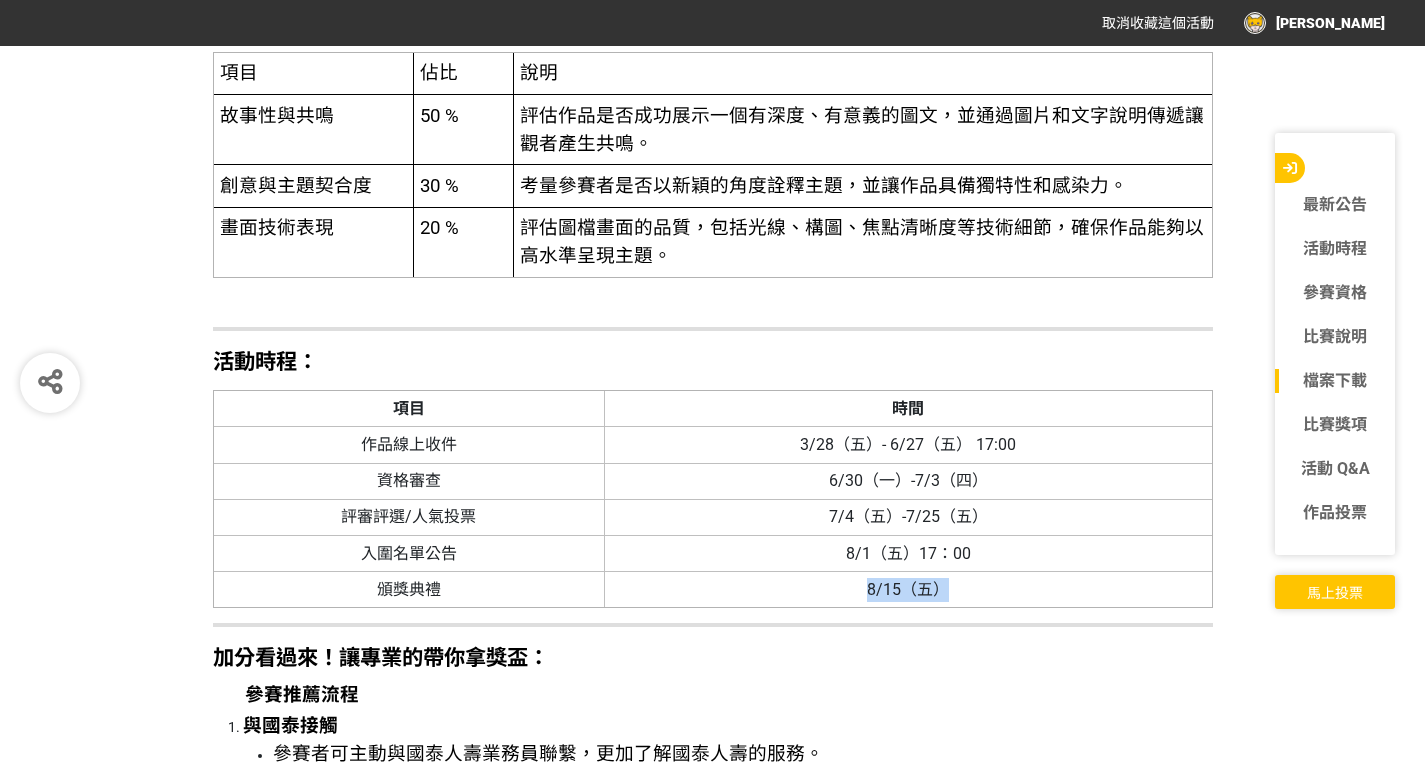 drag, startPoint x: 830, startPoint y: 574, endPoint x: 1007, endPoint y: 561, distance: 177.47676 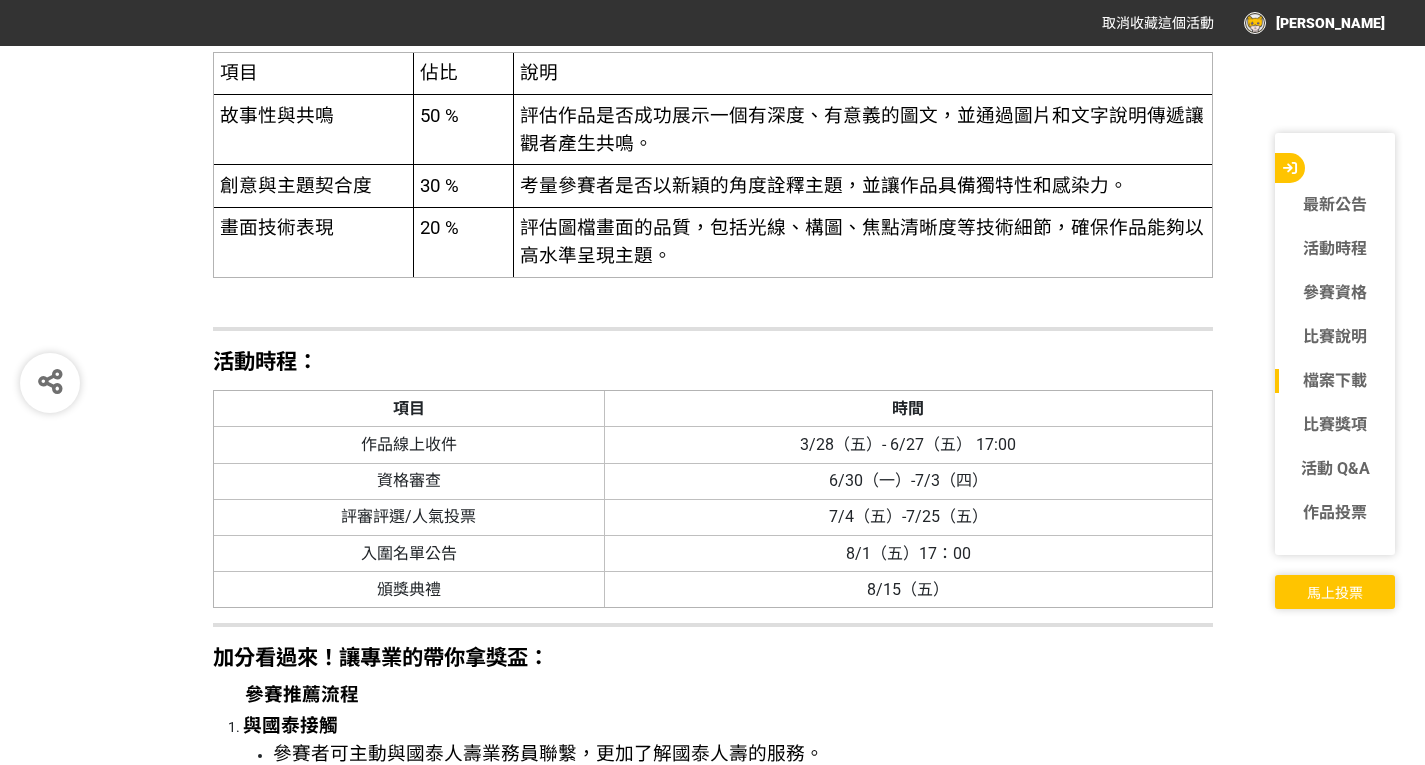 click on "⏰  投票進行中！快來支持你心中的 NO.1！ ⏰  【行銷提案組】 [URL][DOMAIN_NAME]  【圖文競賽組】 [URL][DOMAIN_NAME] 📢 分享給朋友、家人、同學一起衝票數💪 每一票，都是對創意的最大肯定！         競賽緣起： 隨著數位時代的快速發展，年輕世代的行為模式與價值觀，正以前所未有的速度改變。保險作為人生風險管理的重要環節，如何突破傳統框架，透過創新的行銷方式，拉近品牌與年輕族群的距離，已成為國泰人壽持續關注的議題。 期待透過本次競賽，不僅能收穫充滿創意的行銷點子，也能為參賽者們搭建與保險產業接軌的平台，從中學習專業經驗，並感受到創意為國泰人壽Show出你的新『泰』度！ 主辦單位： 國泰人壽保險股份有限公司 協辦單位： 獎金獵人 協辦單位連絡電話：[PHONE_NUMBER]" at bounding box center [713, -1638] 